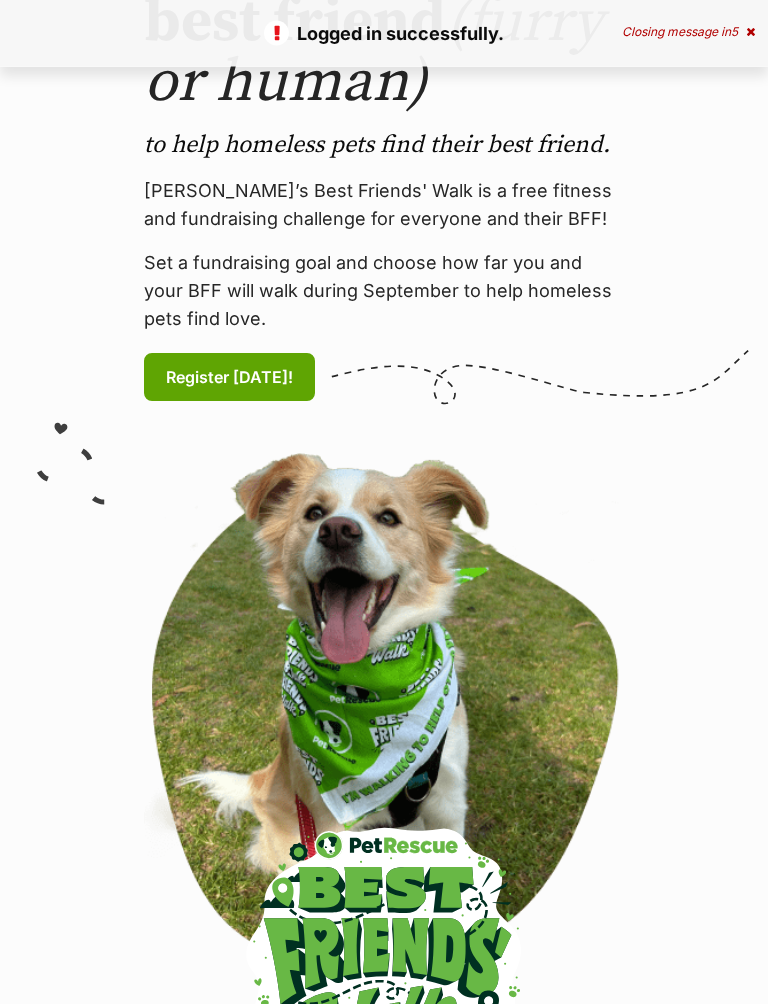 scroll, scrollTop: 303, scrollLeft: 0, axis: vertical 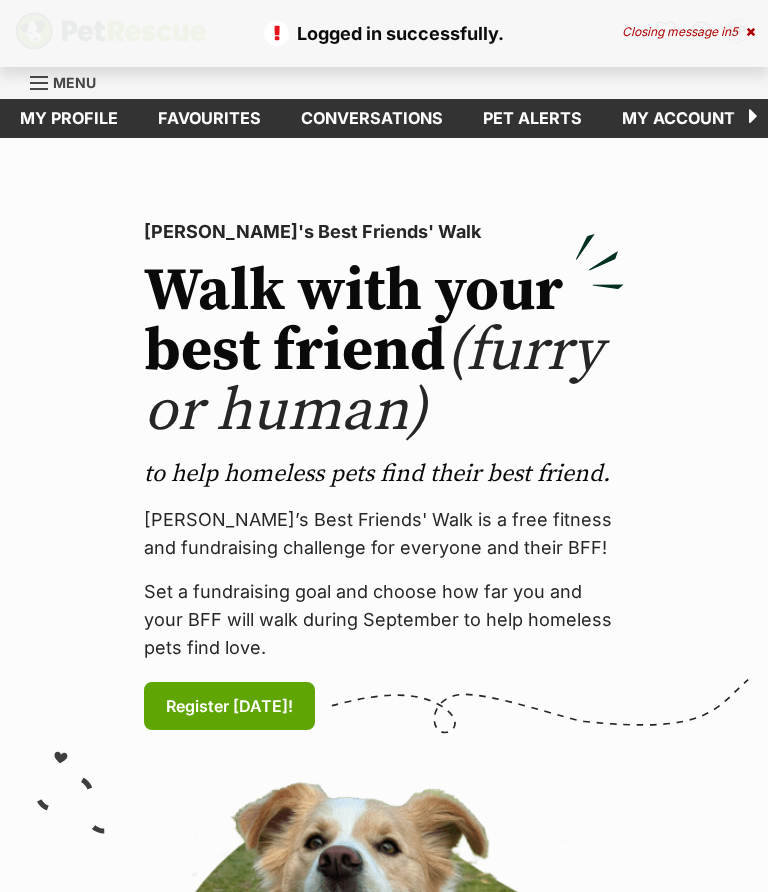 click on "My account" at bounding box center (678, 118) 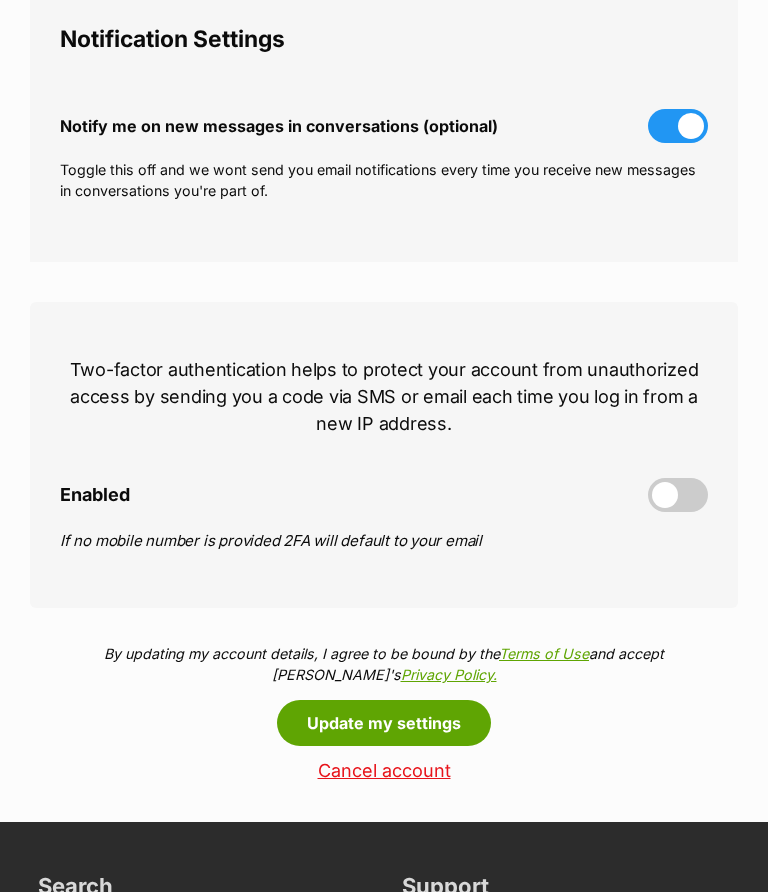 scroll, scrollTop: 642, scrollLeft: 0, axis: vertical 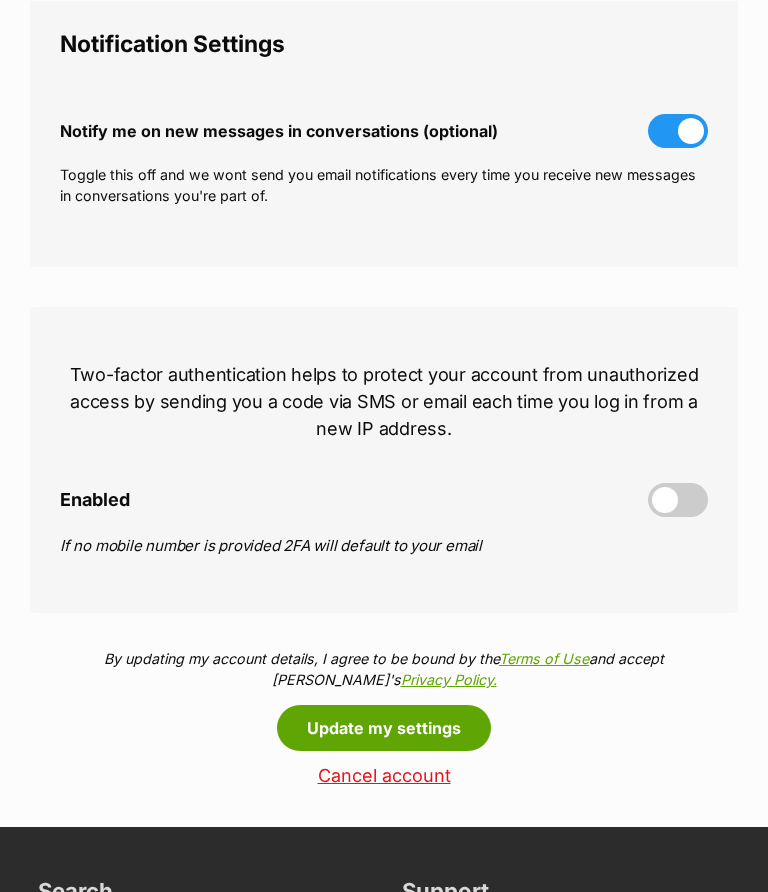 click on "Update my settings" at bounding box center [384, 729] 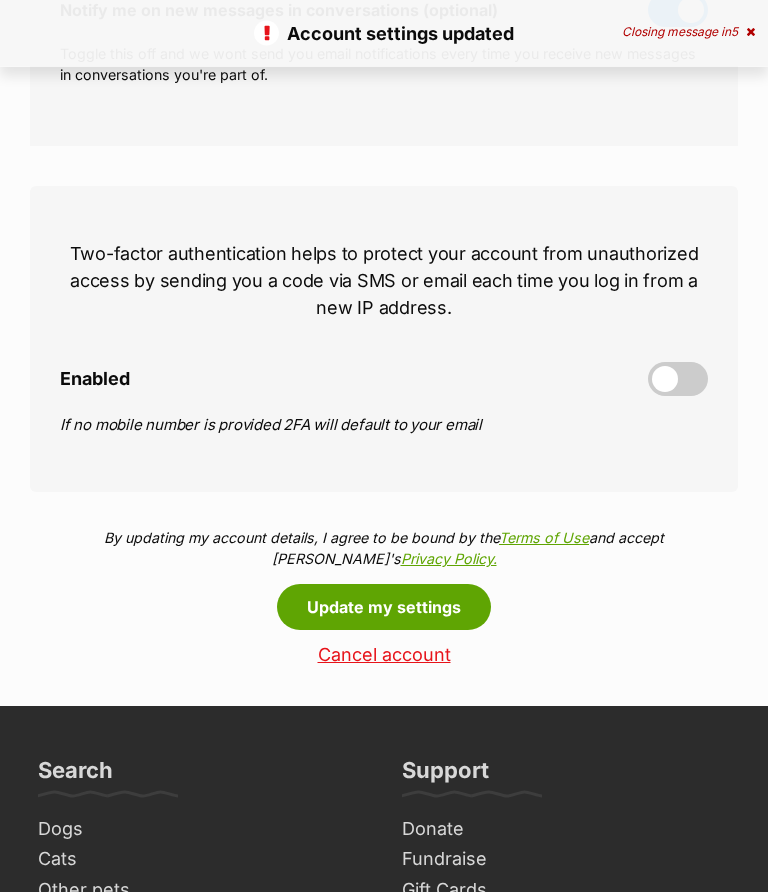 scroll, scrollTop: 744, scrollLeft: 0, axis: vertical 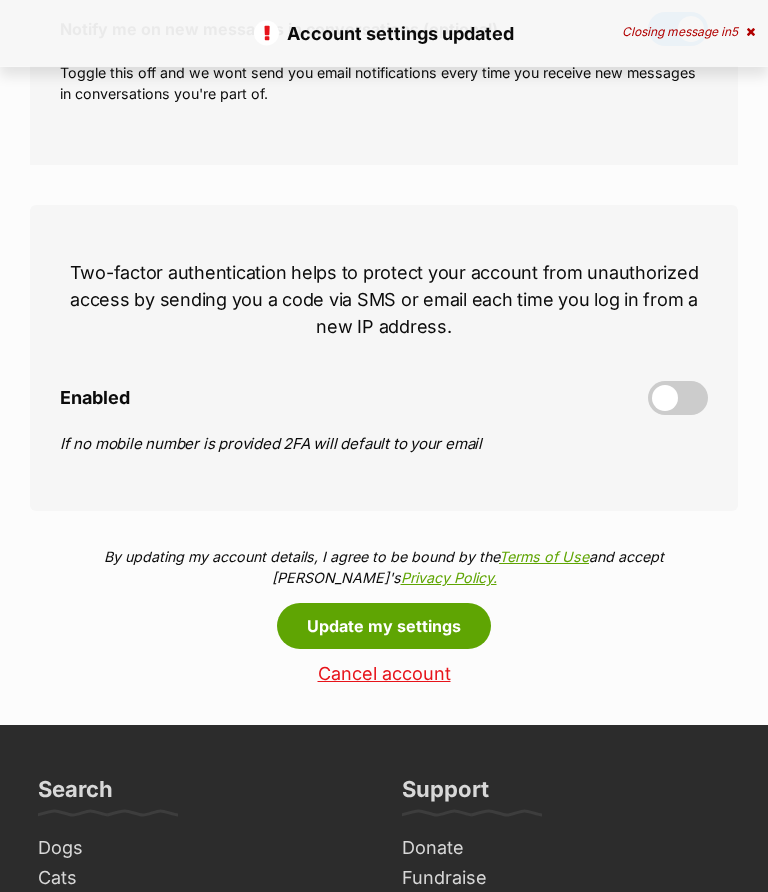click on "Cancel account" at bounding box center (384, 675) 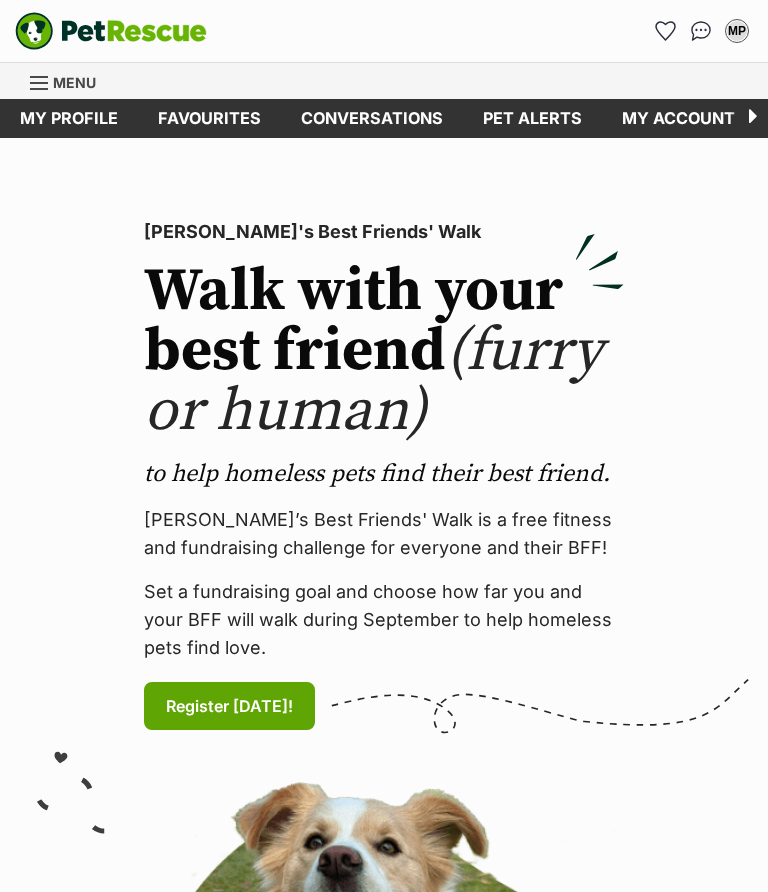 scroll, scrollTop: 0, scrollLeft: 0, axis: both 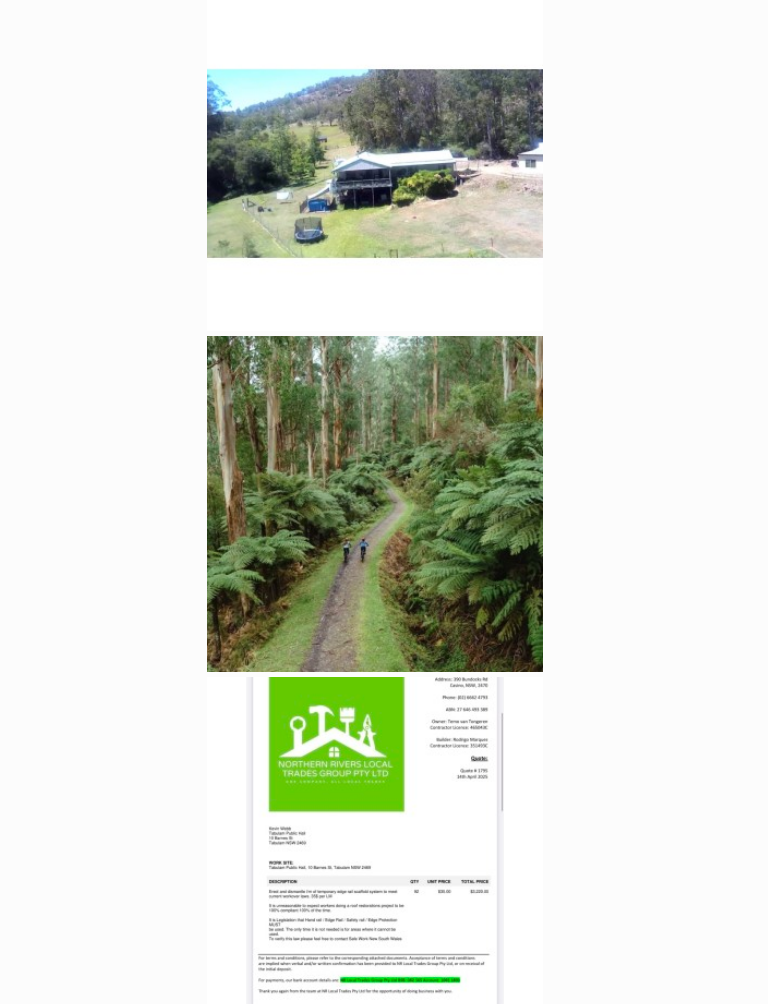 click at bounding box center [375, 504] 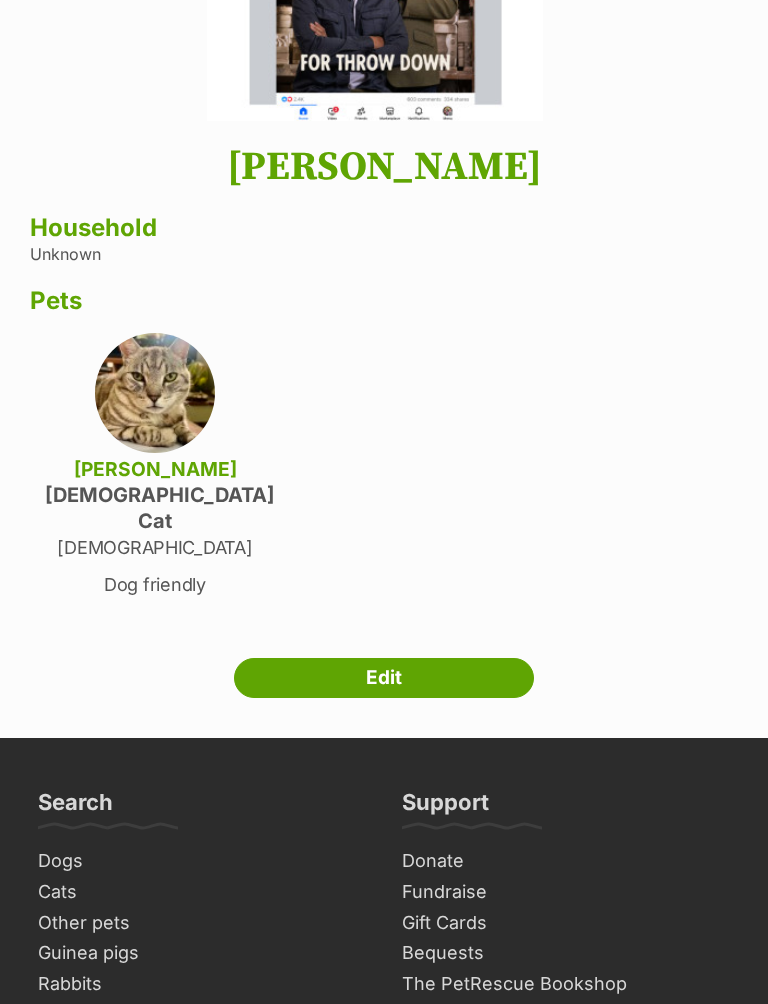 scroll, scrollTop: 2800, scrollLeft: 0, axis: vertical 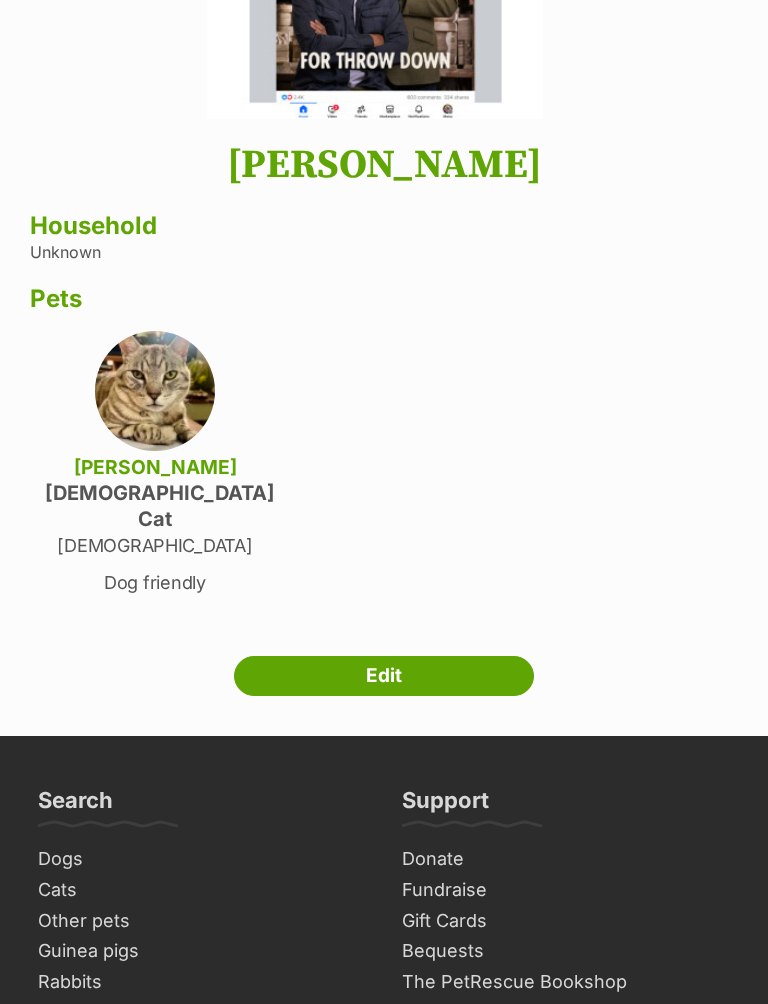 click on "Edit" at bounding box center [384, 676] 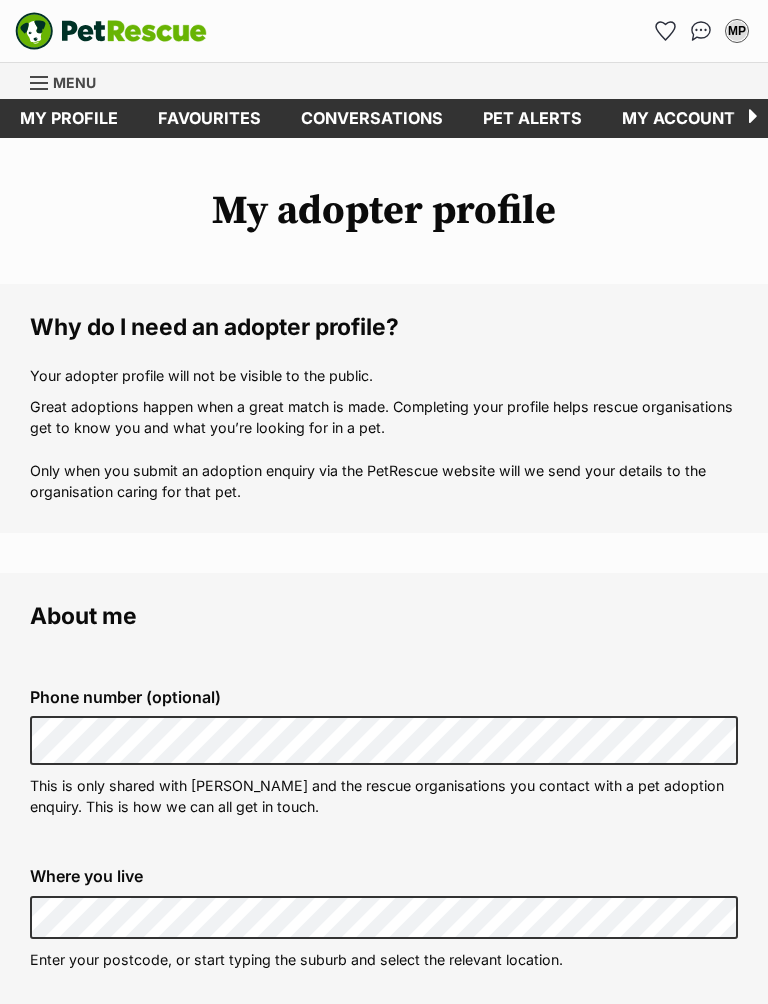 scroll, scrollTop: 849, scrollLeft: 0, axis: vertical 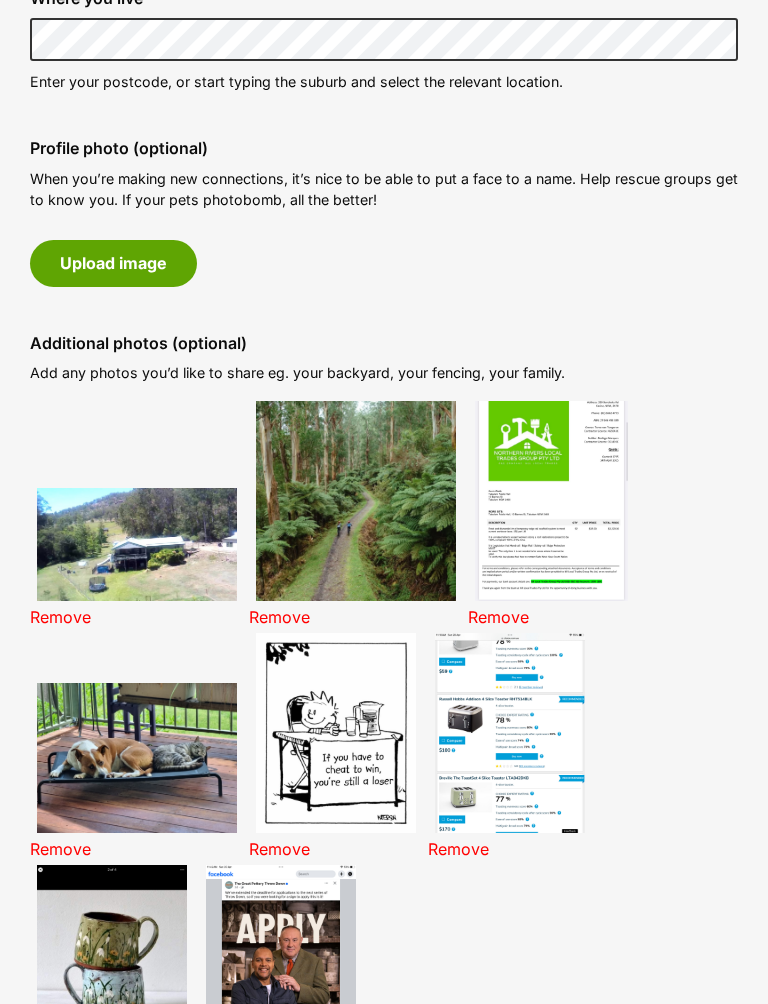 click on "Remove" at bounding box center [279, 618] 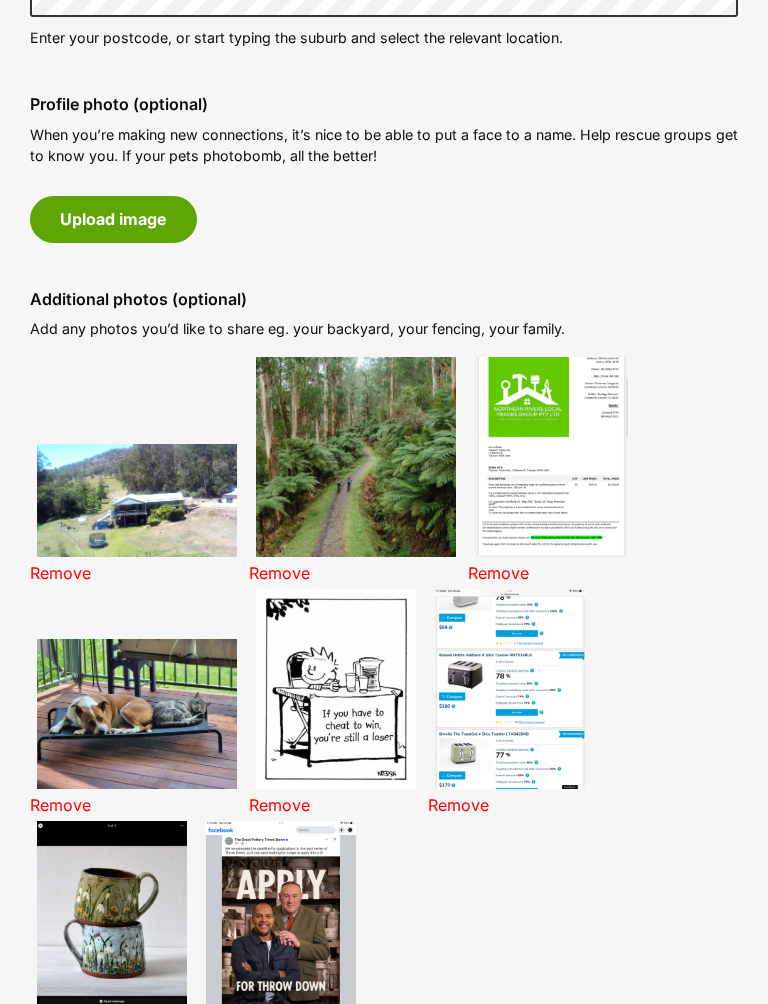 scroll, scrollTop: 0, scrollLeft: 0, axis: both 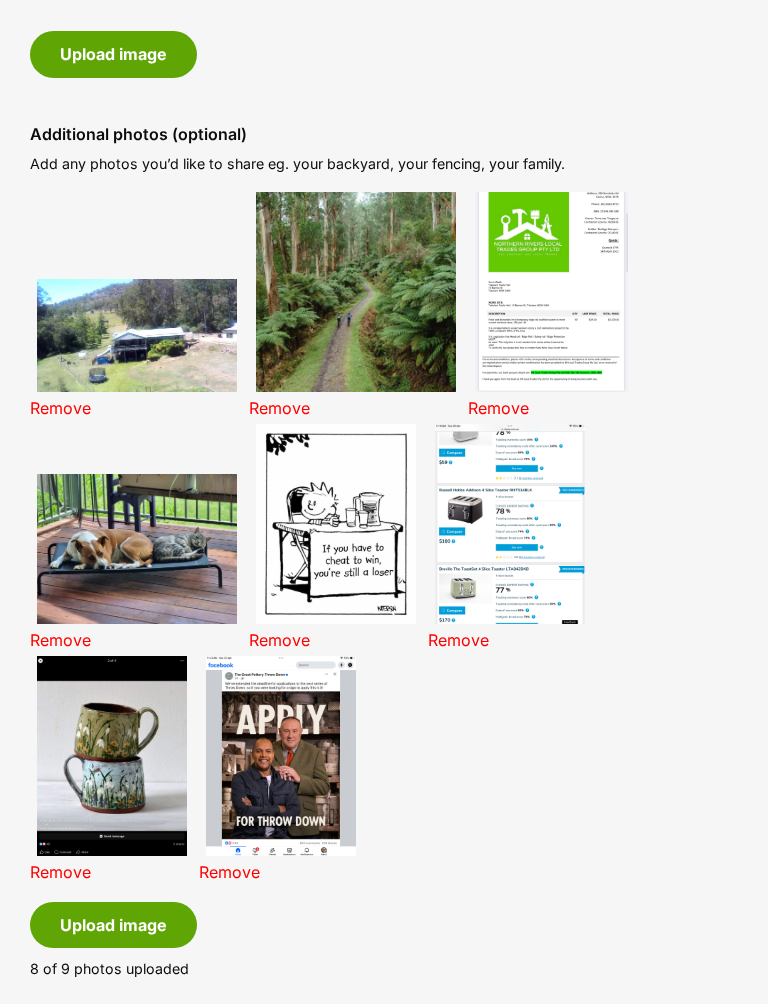 click on "Remove" at bounding box center (279, 409) 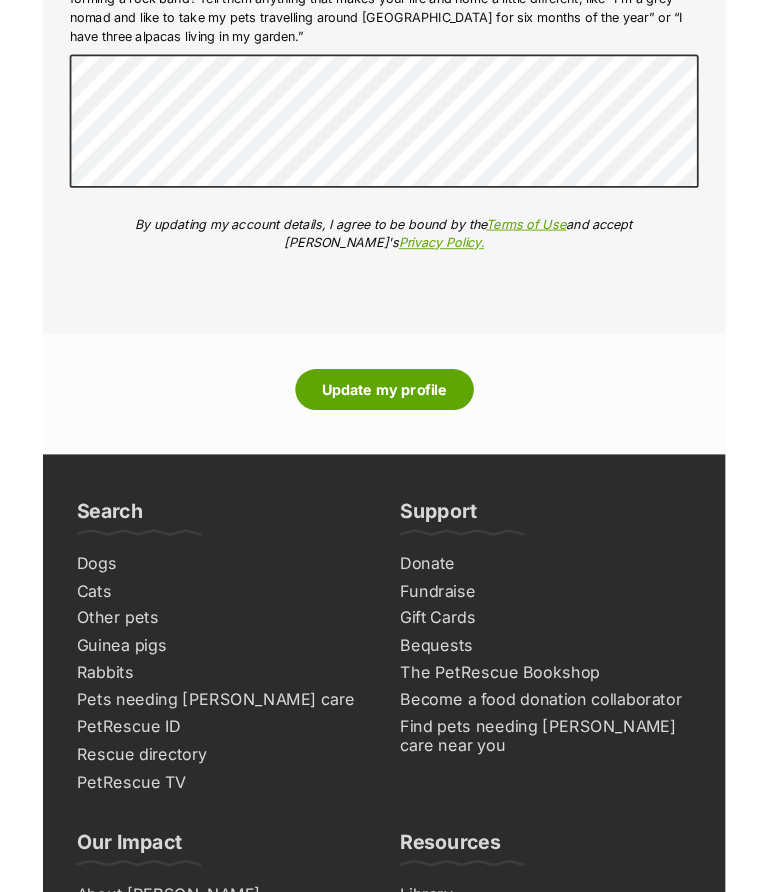 scroll, scrollTop: 3357, scrollLeft: 0, axis: vertical 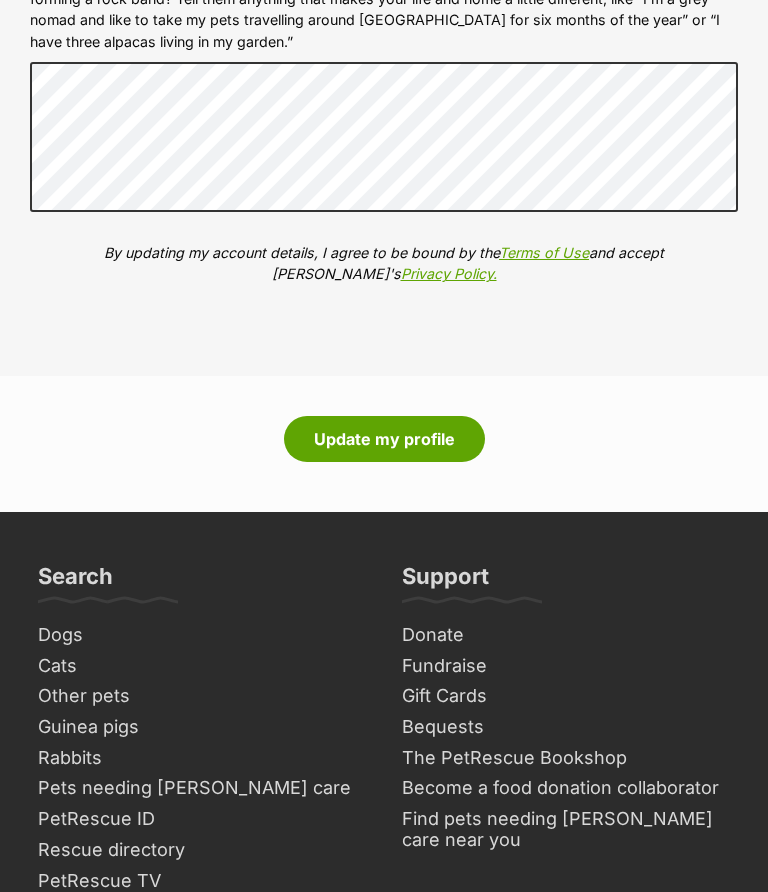 click on "Update my profile" at bounding box center (384, 439) 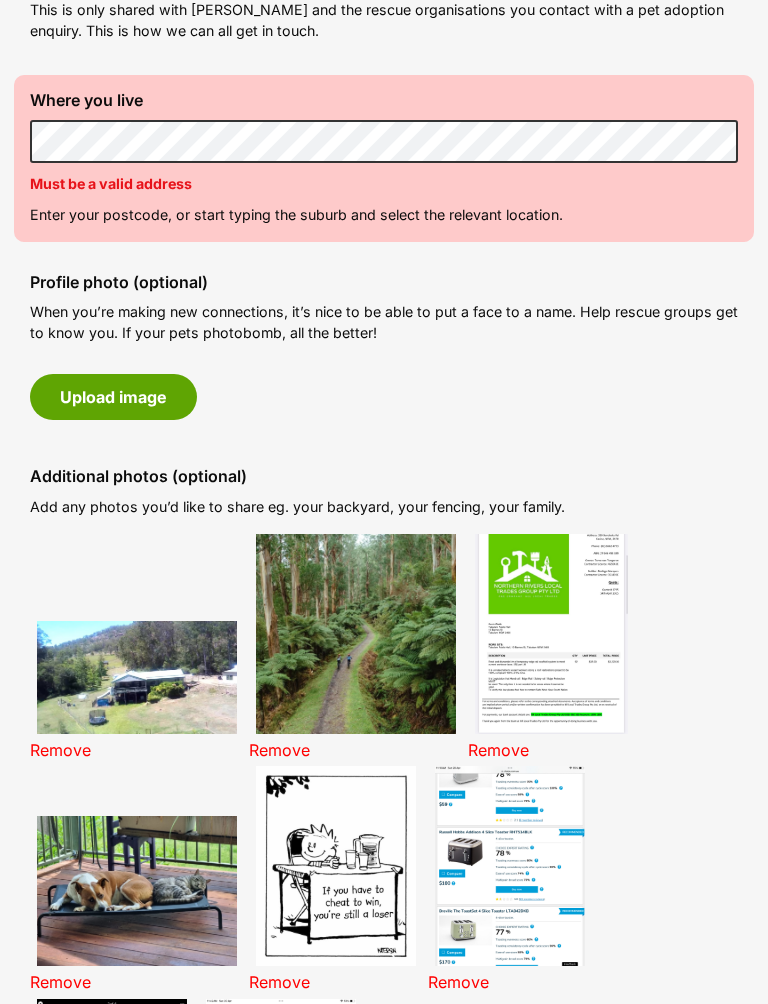 scroll, scrollTop: 777, scrollLeft: 0, axis: vertical 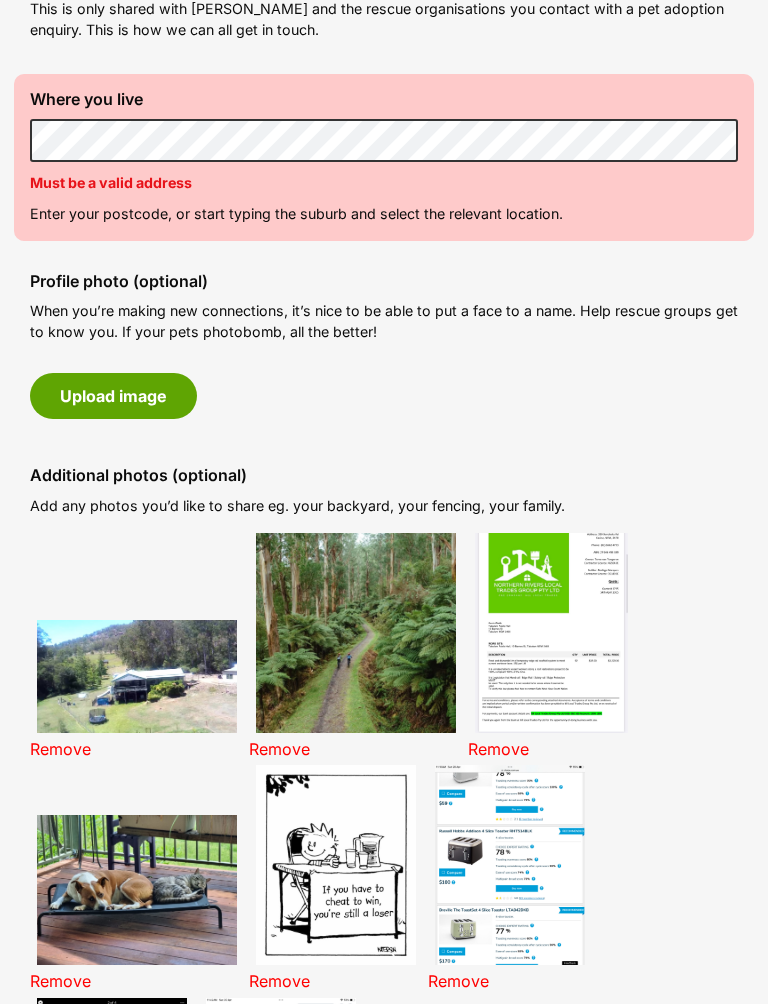 click on "Remove" at bounding box center [279, 749] 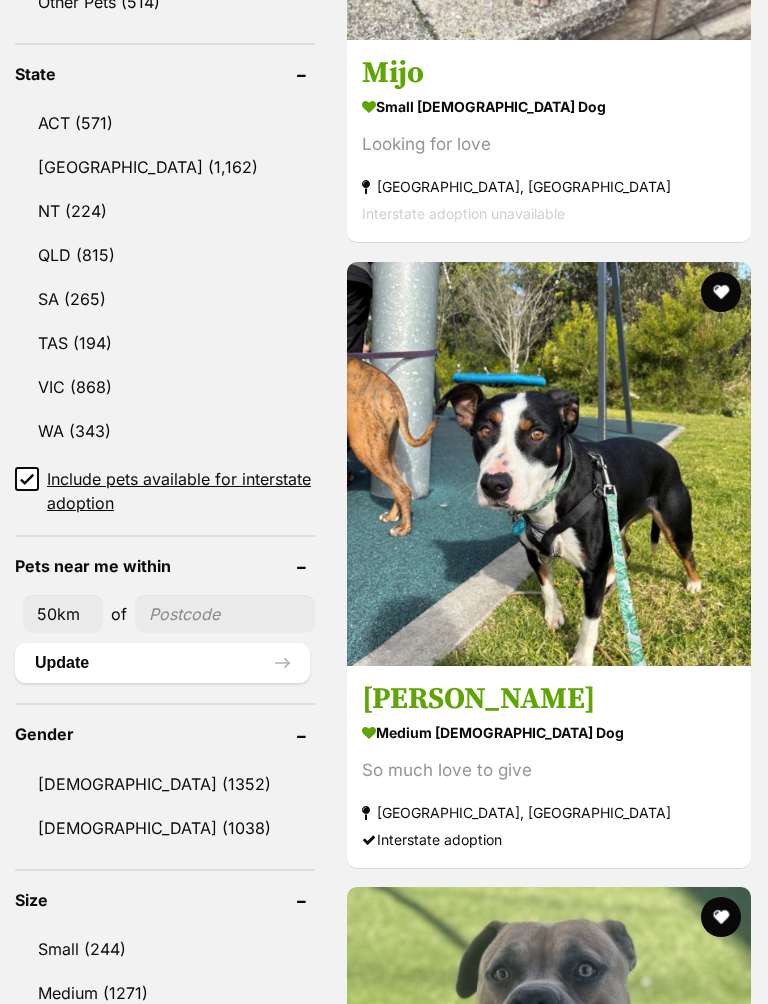 scroll, scrollTop: 1423, scrollLeft: 0, axis: vertical 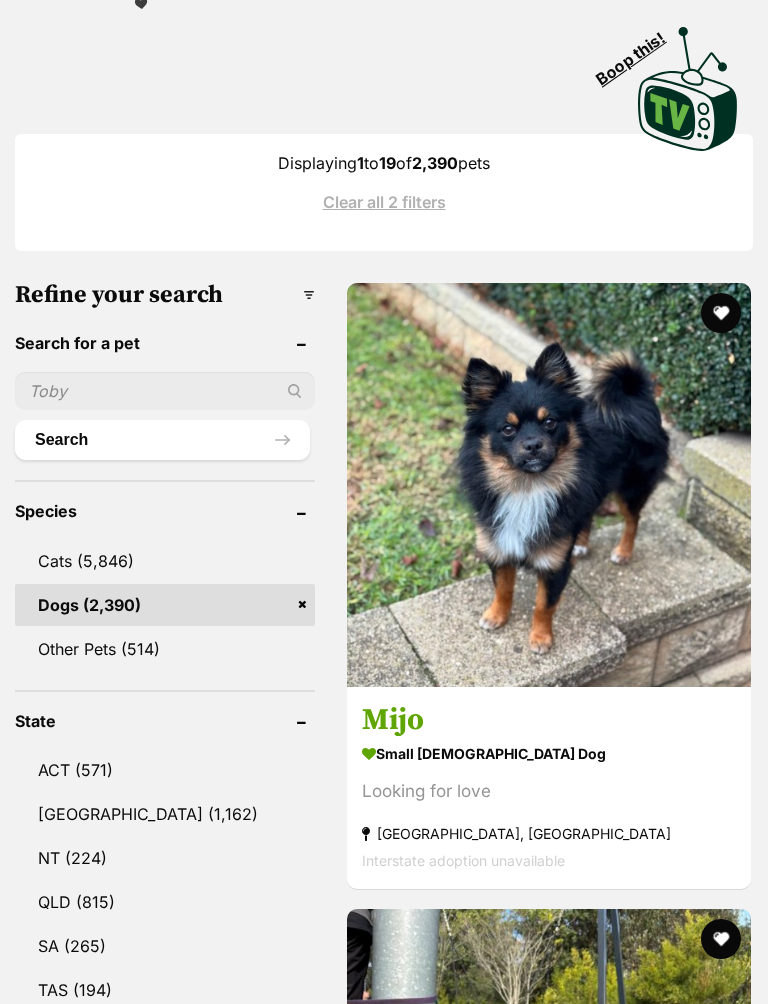 click at bounding box center (165, 392) 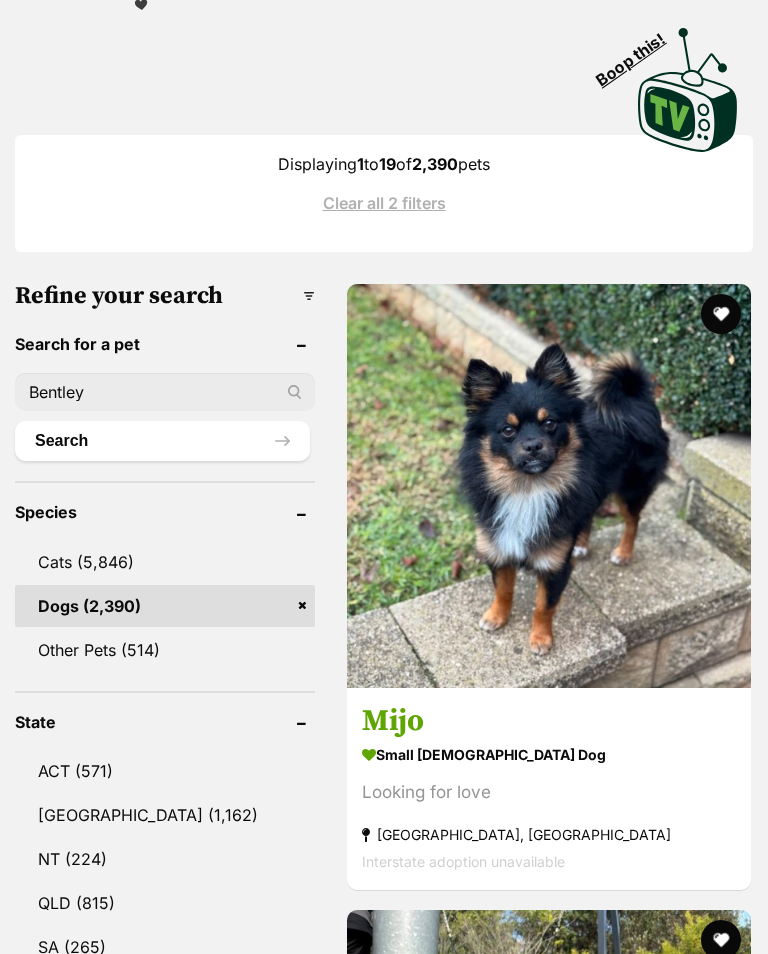 scroll, scrollTop: 0, scrollLeft: 0, axis: both 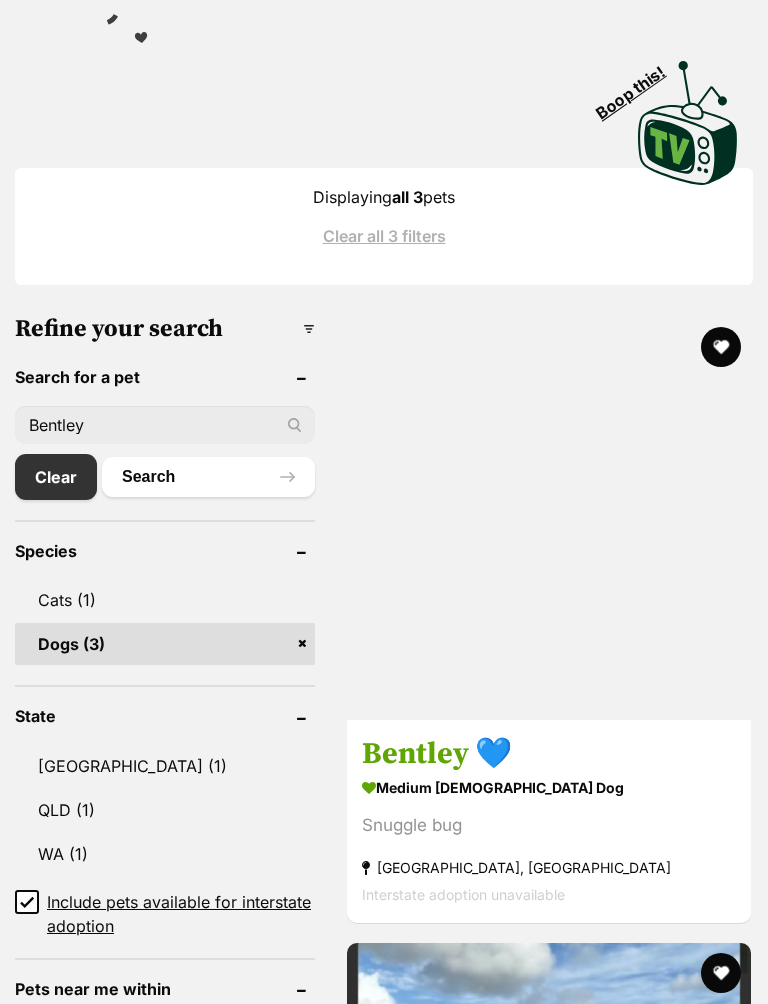 click on "Clear" at bounding box center [56, 477] 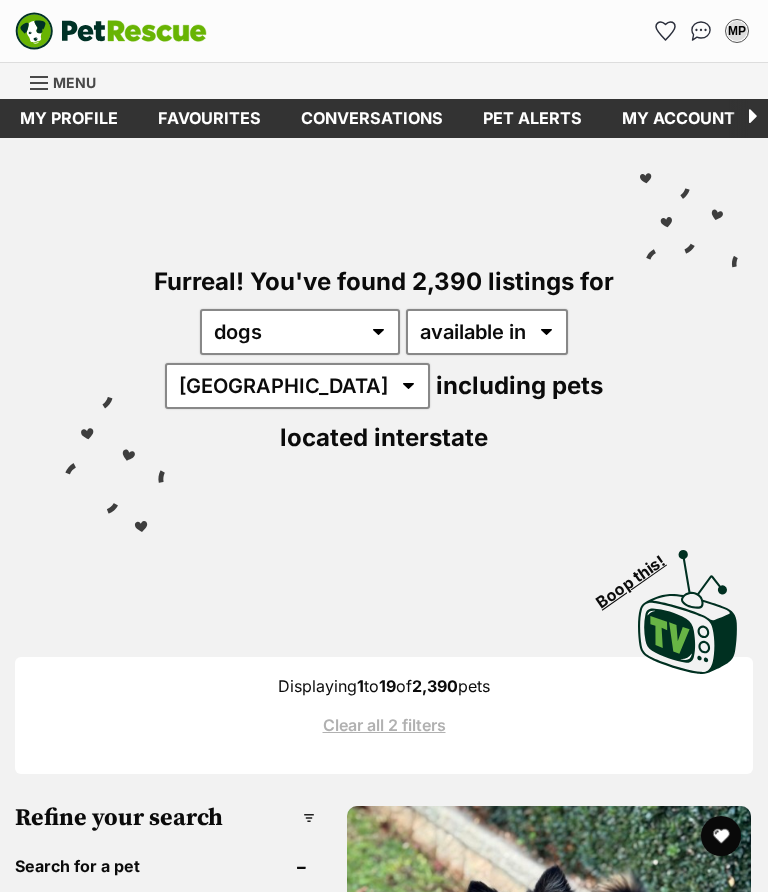 scroll, scrollTop: 0, scrollLeft: 0, axis: both 